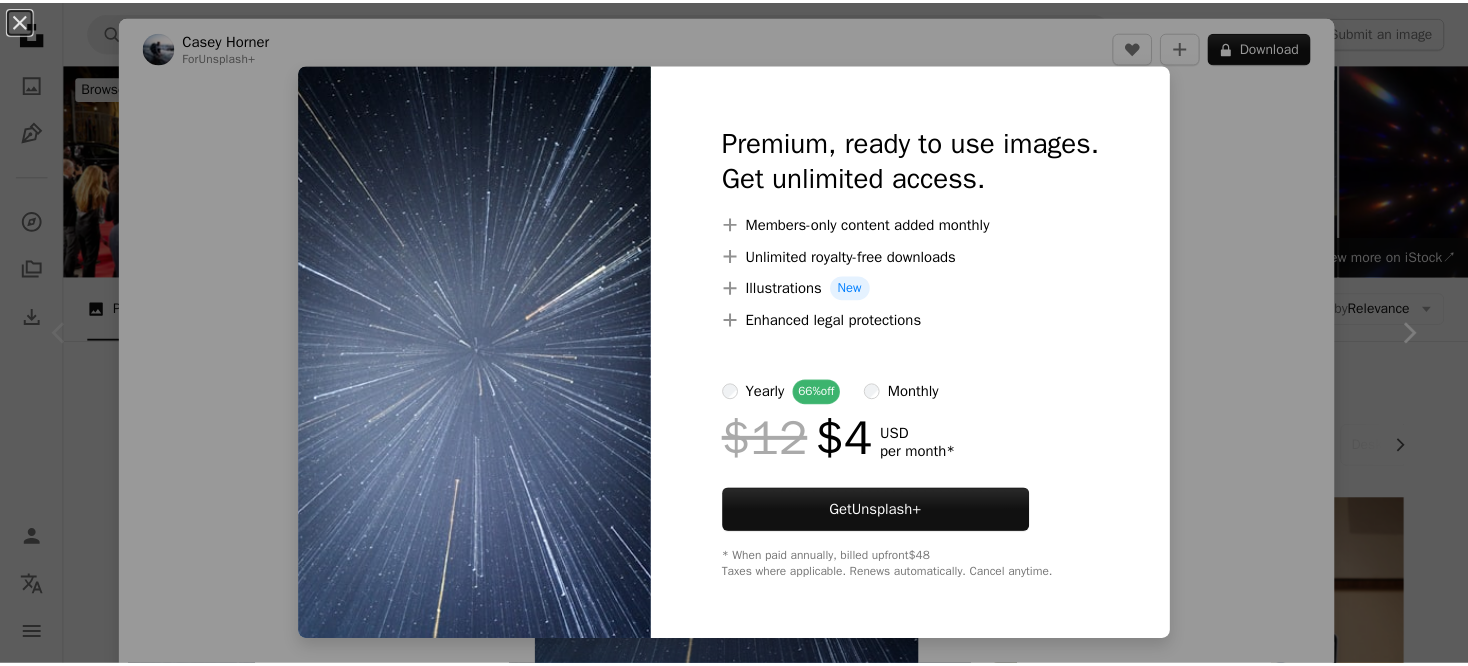 scroll, scrollTop: 560, scrollLeft: 0, axis: vertical 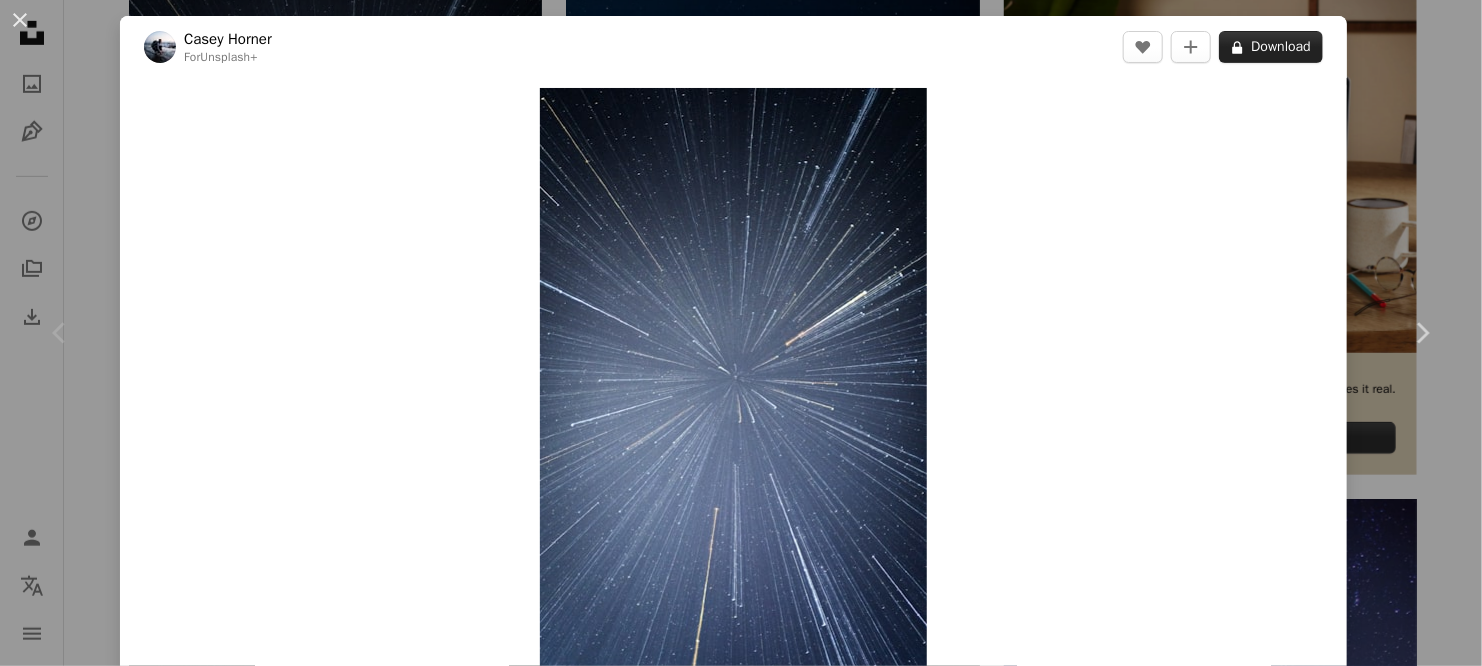 click on "A lock Download" at bounding box center [1271, 47] 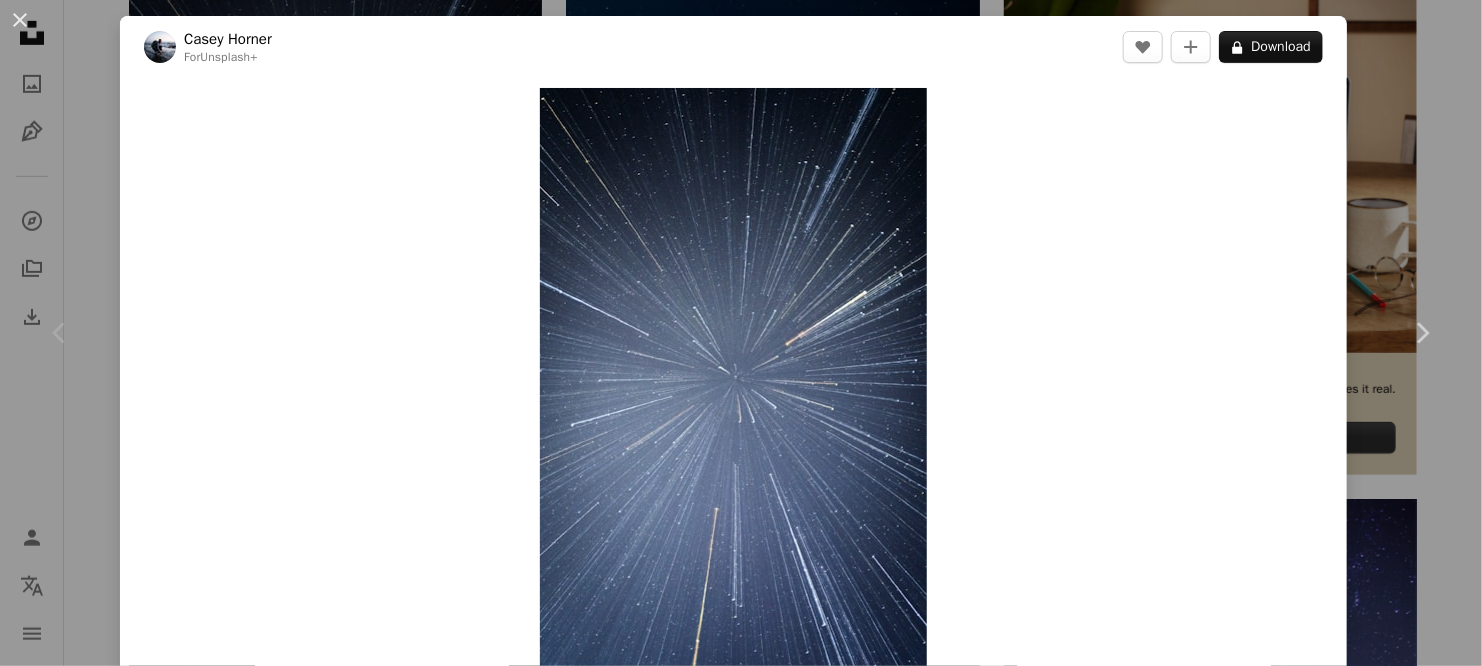 click on "An X shape Chevron left Chevron right [FIRST] [LAST] For Unsplash+ A heart A plus sign A lock Download Zoom in Featured in Photos , Cool Tones A forward-right arrow Share More Actions A map marker [PLACE] Calendar outlined Published on [MONTH] [DAY], [YEAR] Safety Licensed under the Unsplash+ License night sky night universe stars screensaver starry sky wallpapers backgrounds starry night shooting star stars black astrophotography stars in the sky creation space stars effect meteor screen saver cool photo starburst Free images From this series Chevron right Plus sign for Unsplash+ Plus sign for Unsplash+ Plus sign for Unsplash+ Plus sign for Unsplash+ Plus sign for Unsplash+ Plus sign for Unsplash+ Plus sign for Unsplash+ Plus sign for Unsplash+ Plus sign for Unsplash+ Plus sign for Unsplash+ Related images Plus sign for Unsplash+ A heart A plus sign [FIRST] For Unsplash+ A lock Download Plus sign for Unsplash+ A heart A plus sign Unsplash+ Community For Unsplash+ A lock Download Plus sign for Unsplash+ A heart" at bounding box center [741, 333] 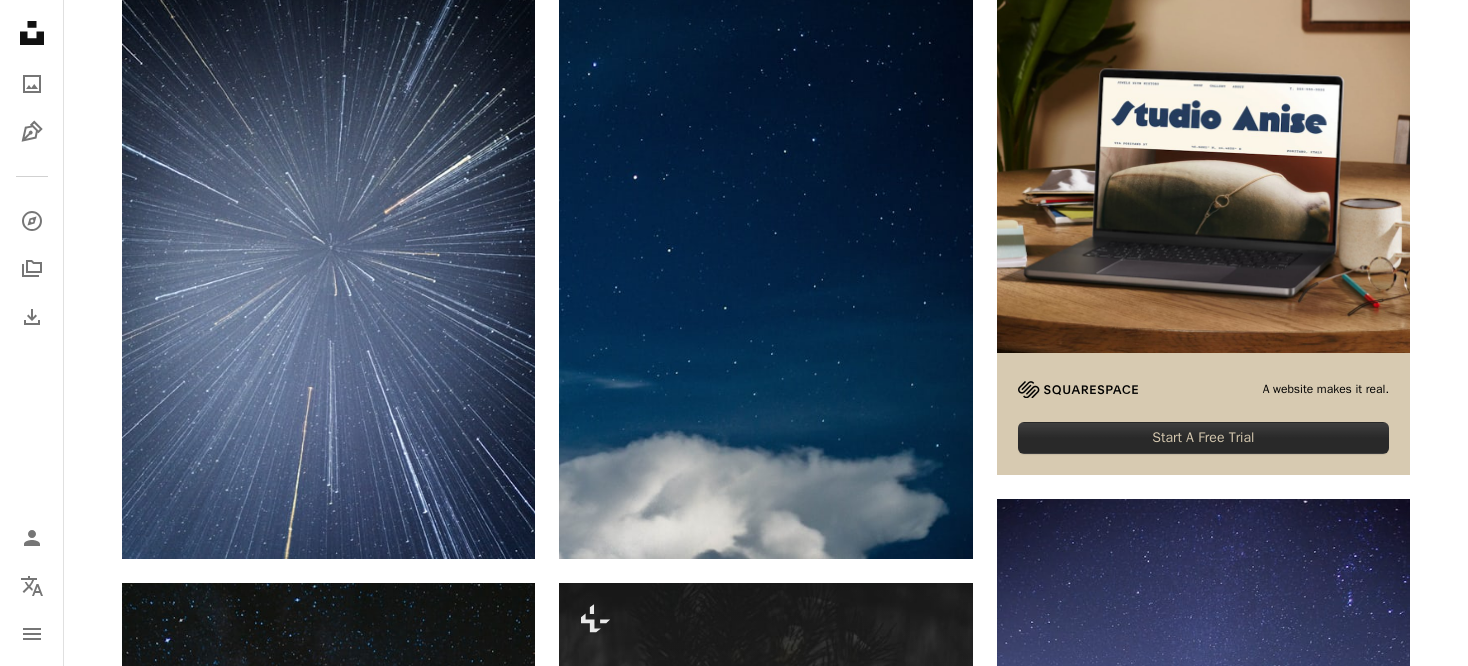 scroll, scrollTop: 0, scrollLeft: 0, axis: both 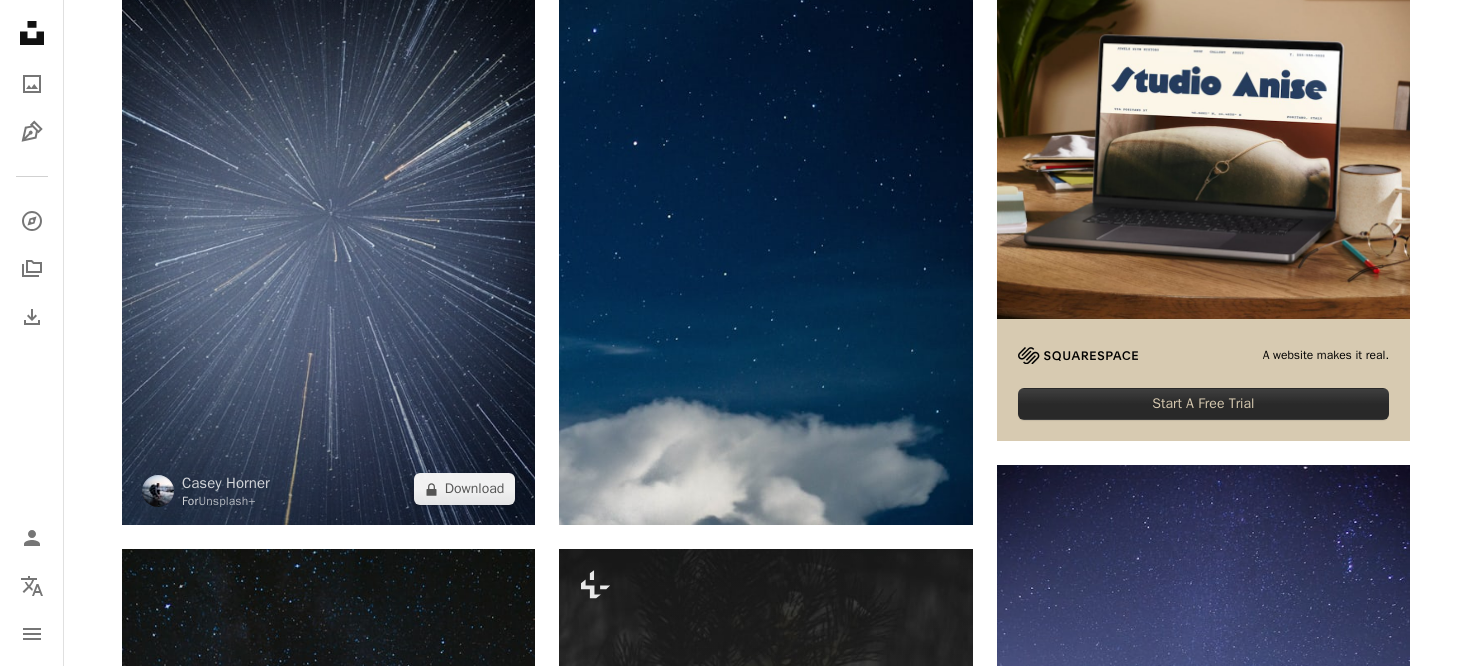 click at bounding box center [328, 215] 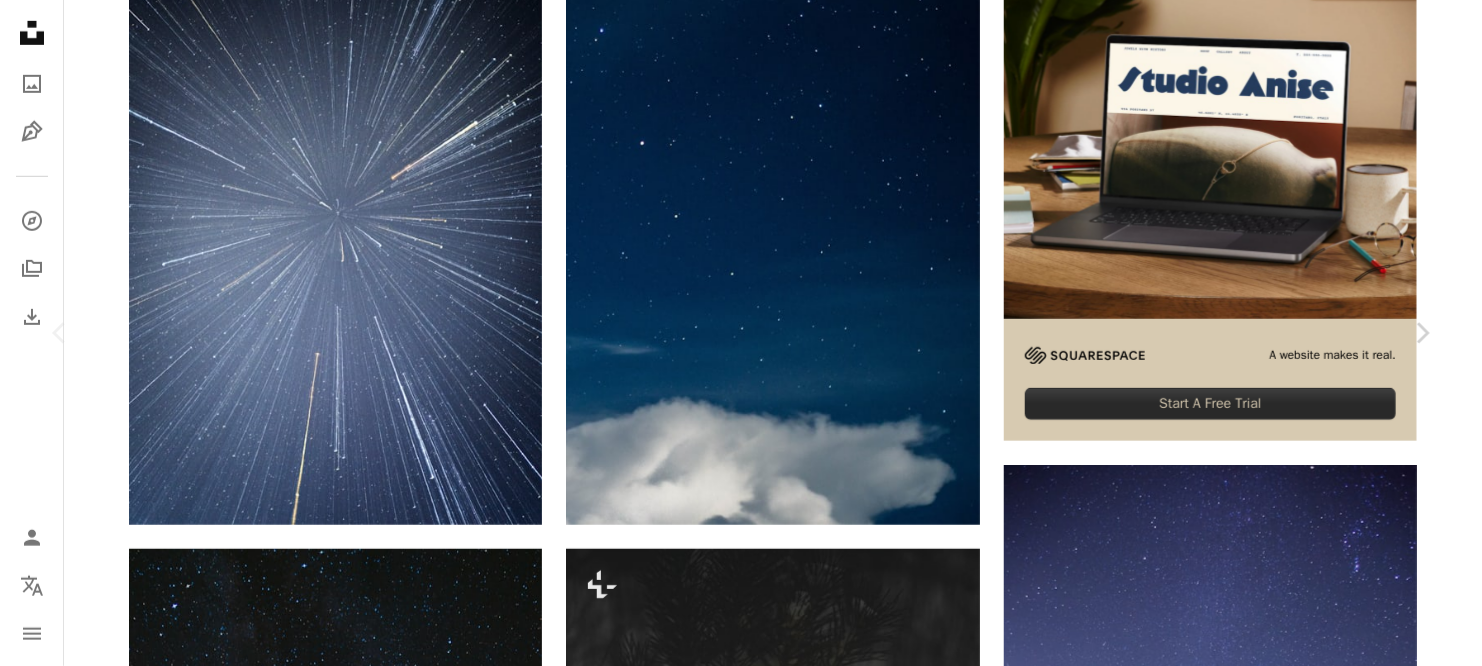 drag, startPoint x: 1451, startPoint y: 210, endPoint x: 1444, endPoint y: 118, distance: 92.26592 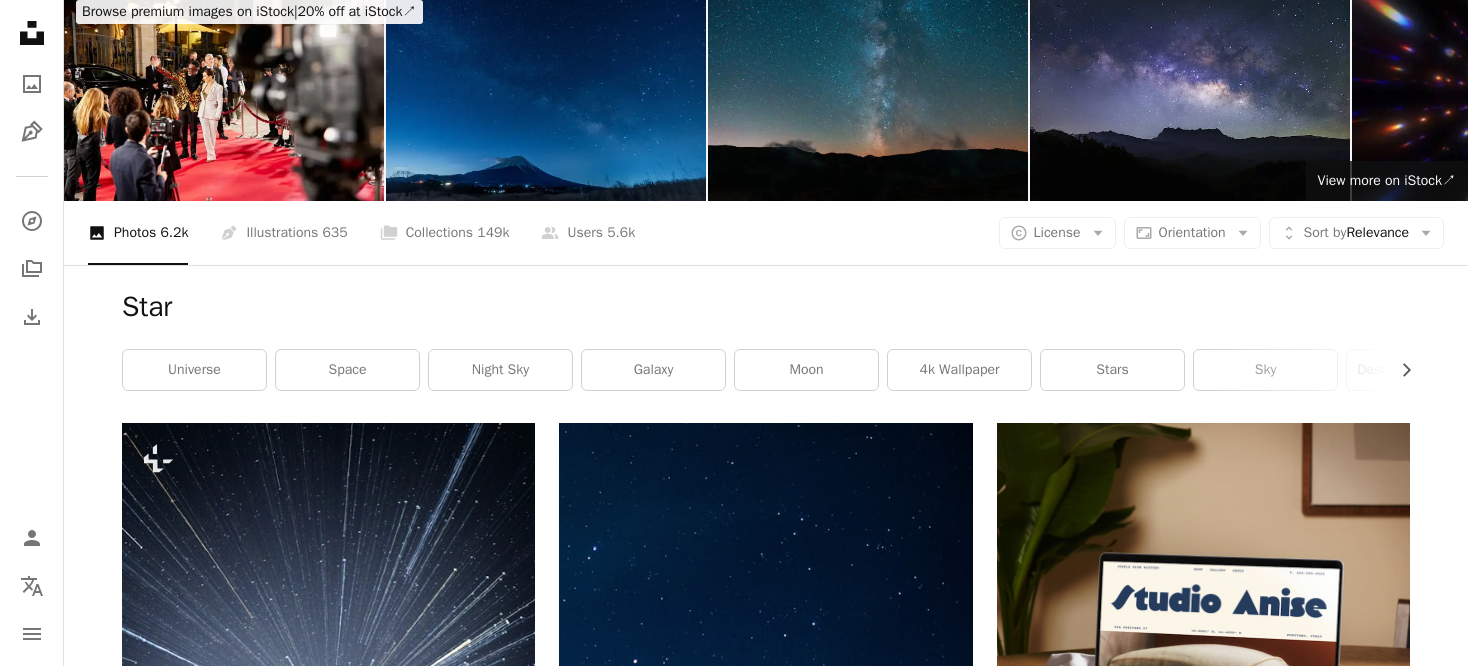 scroll, scrollTop: 12, scrollLeft: 0, axis: vertical 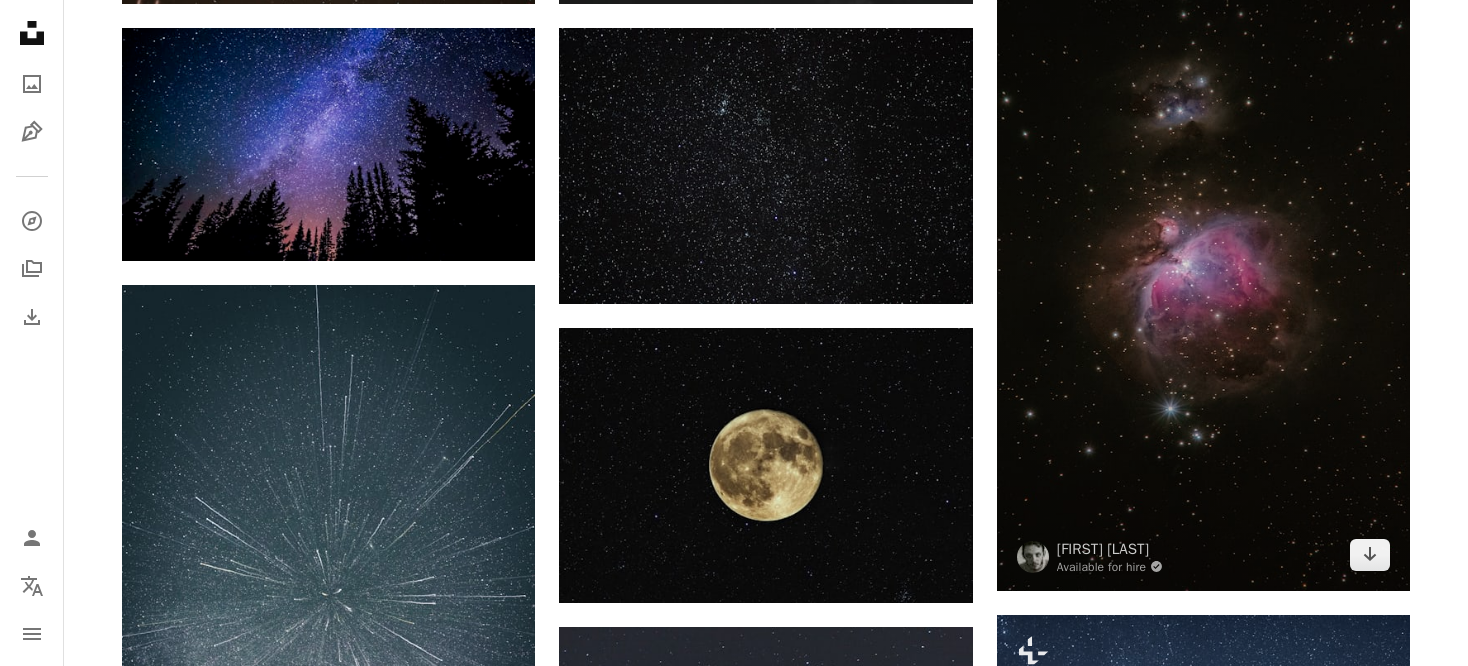 click at bounding box center [1203, 267] 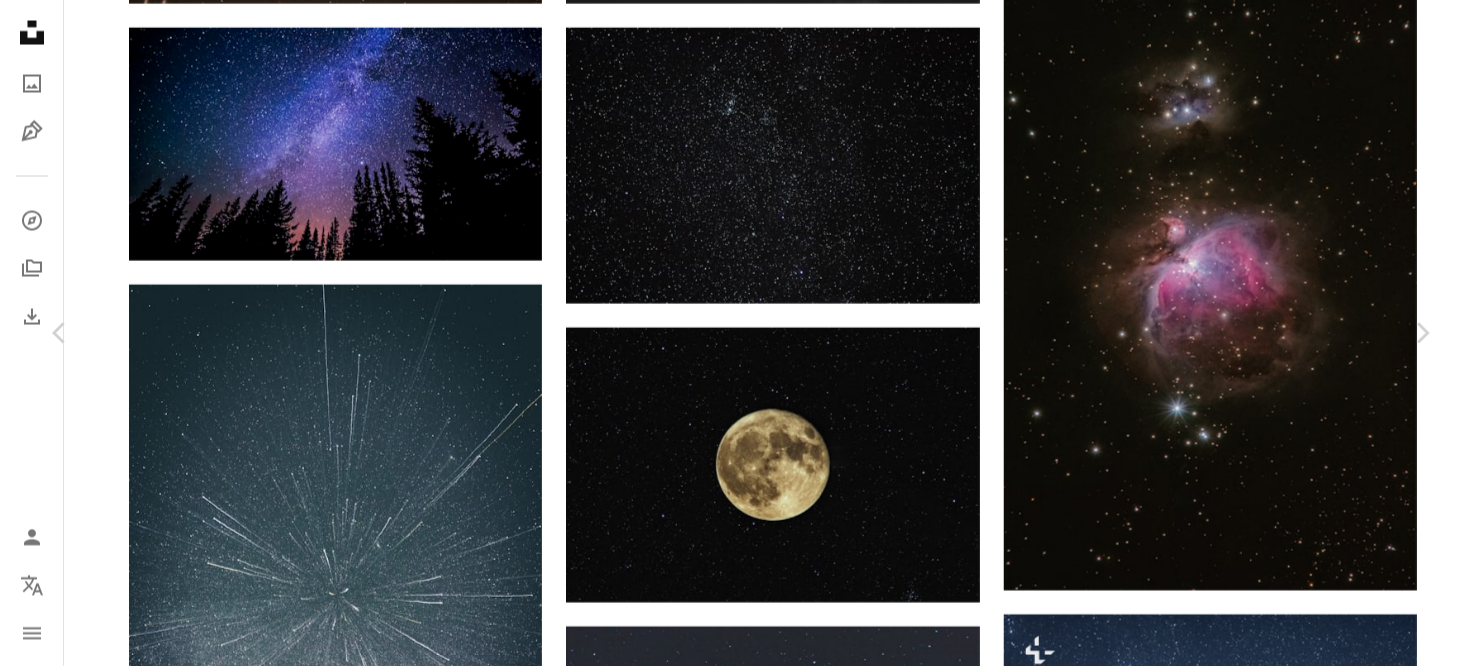 click on "Download free" at bounding box center (1233, 3781) 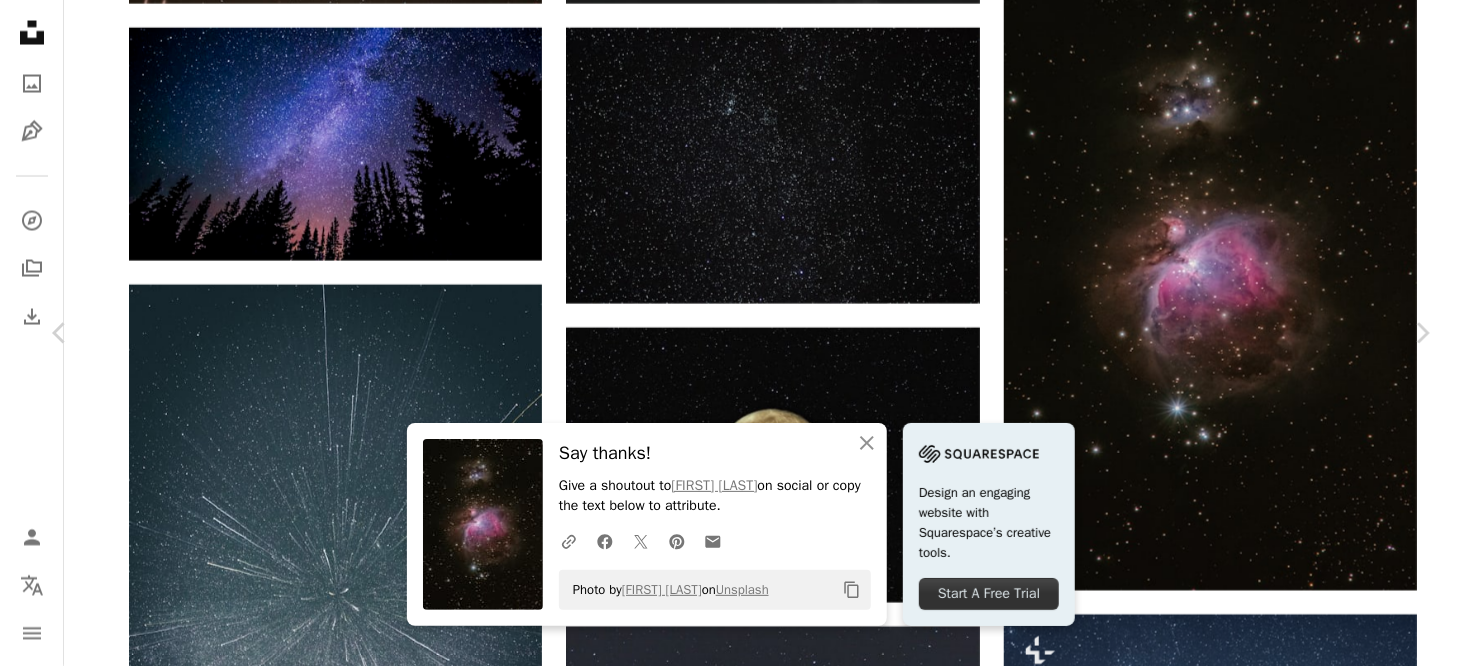 click on "An X shape Chevron left Chevron right Design an engaging website with Squarespace’s creative tools. Start A Free Trial [FIRST] [LAST] Available for hire A checkmark inside of a circle A heart A plus sign Download free Chevron down Zoom in Views [NUMBER] Downloads [NUMBER] Featured in Photos , Nature , Wallpapers A forward-right arrow Share Info icon Info More Actions the heavens Calendar outlined Published on [MONTH] [DAY], [YEAR] Camera NIKON CORPORATION, NIKON D810 Safety Free to use under the Unsplash License art space dark night stars science star milky way sky background galaxy wallpaper sky wallpaper outer space bright sparkle galaxy background dust star wallpaper astrophotography Free images | ↗ For" at bounding box center (741, 4067) 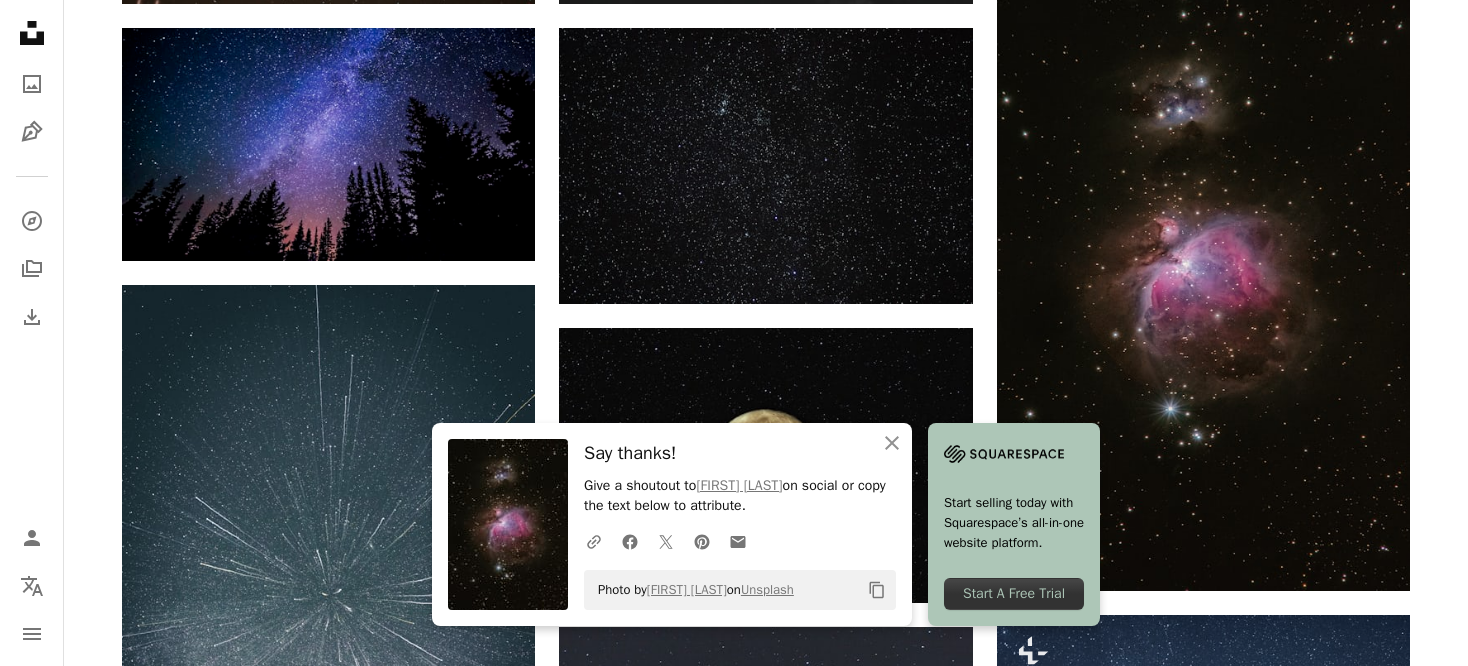scroll, scrollTop: 1176, scrollLeft: 0, axis: vertical 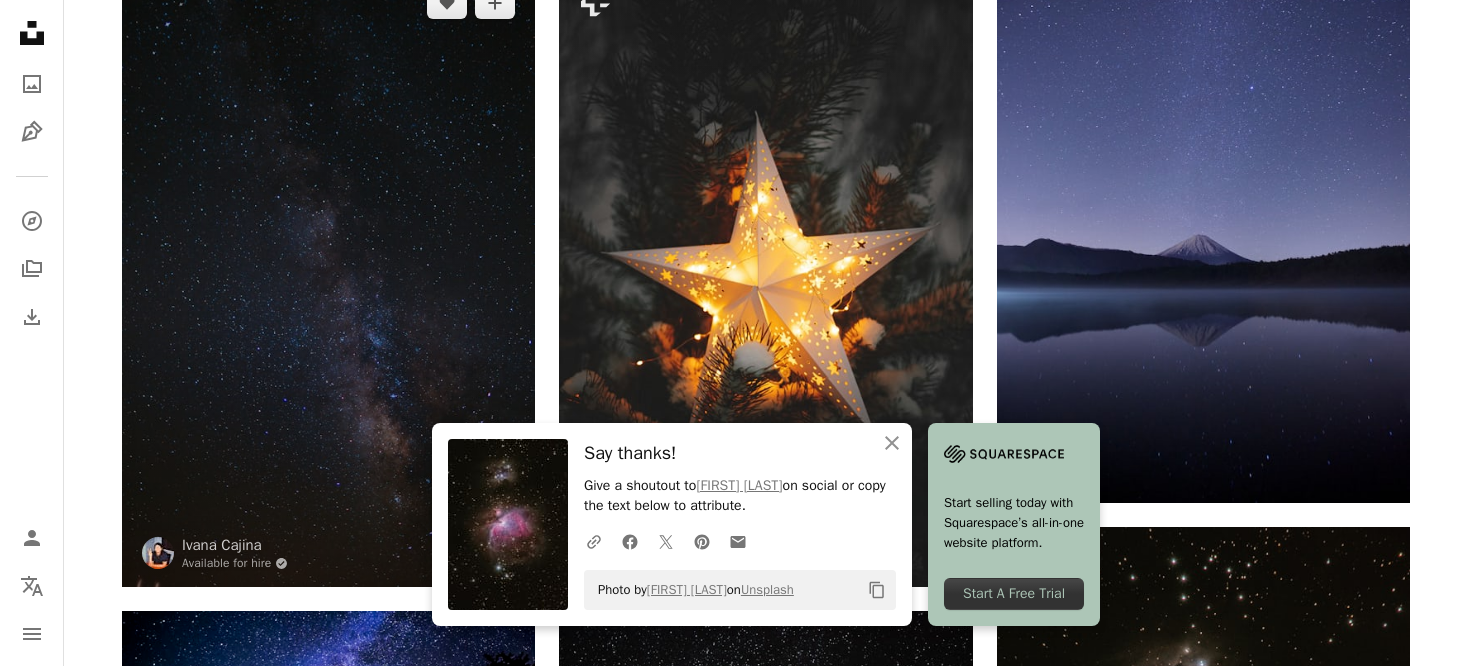 click at bounding box center [328, 277] 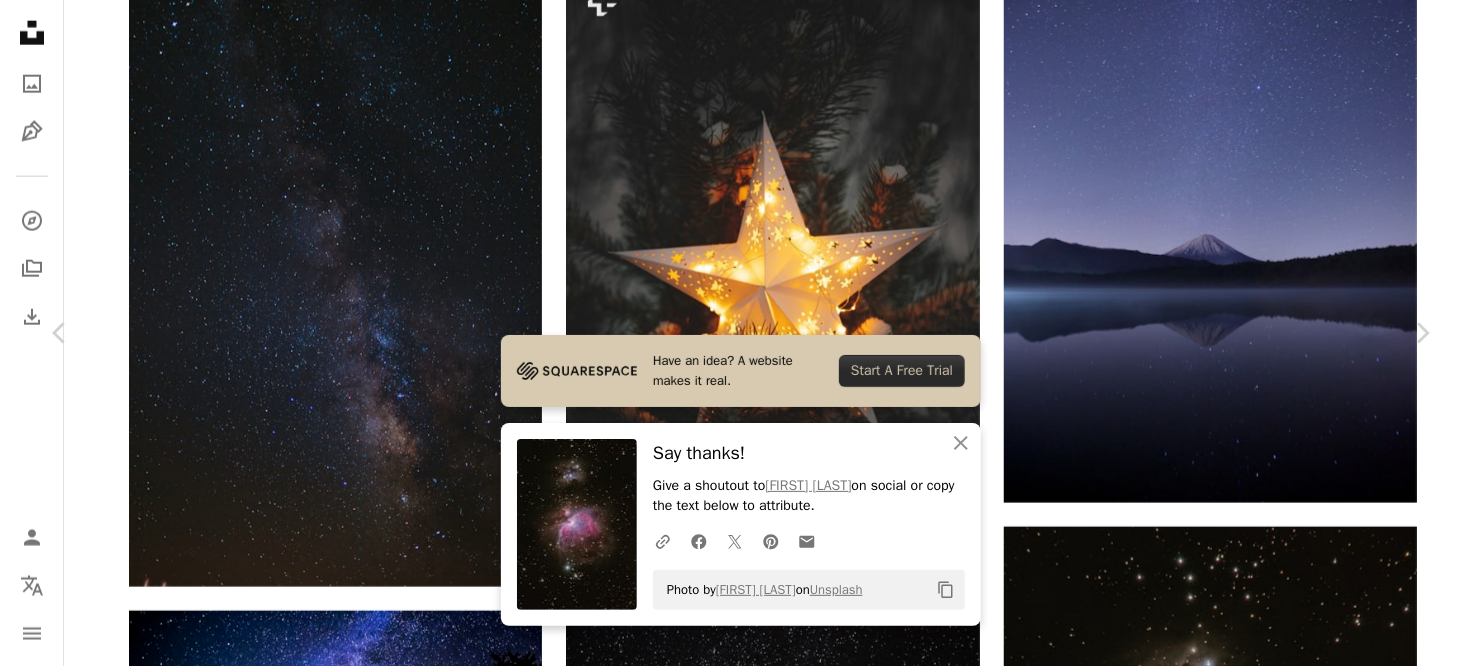 click on "Download free" at bounding box center [1233, 4364] 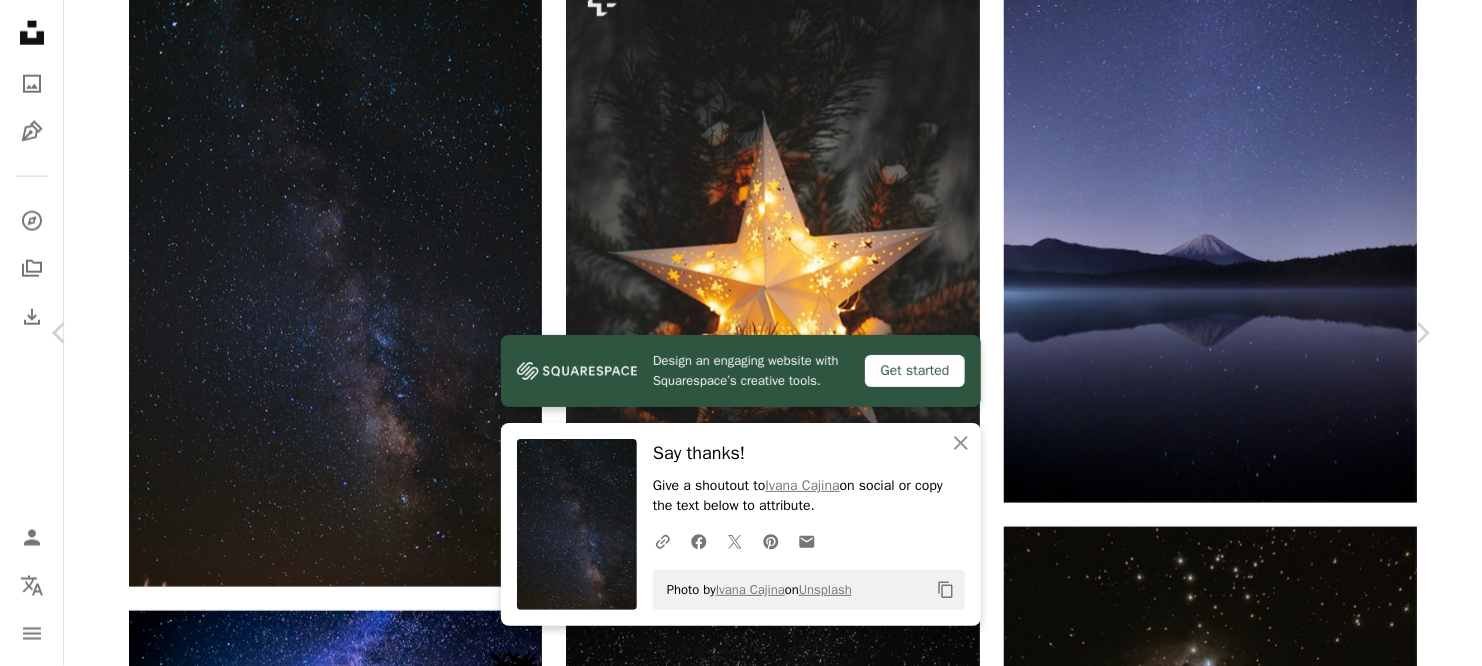 click on "A heart A plus sign [FIRST] [LAST] For Unsplash+ A lock Download A heart A plus sign Ivana Cajina Available for hire A checkmark inside of a circle A heart A plus sign Download free Chevron down Zoom in Views [NUMBER] Downloads [NUMBER] Featured in Photos A forward-right arrow Share Info icon Info More Actions Milky Way from [PLACE], [COUNTRY] Calendar outlined Published on [MONTH] [DAY], [YEAR] Camera Canon, EOS 6D Safety Free to use under the Unsplash License black space dark blue night stars star milky way sky background galaxy wallpaper sky wallpaper galaxy background star wallpaper star background milkyway wallpaper background texture universe galaxy Free images | View more on iStock" at bounding box center [741, 1570] 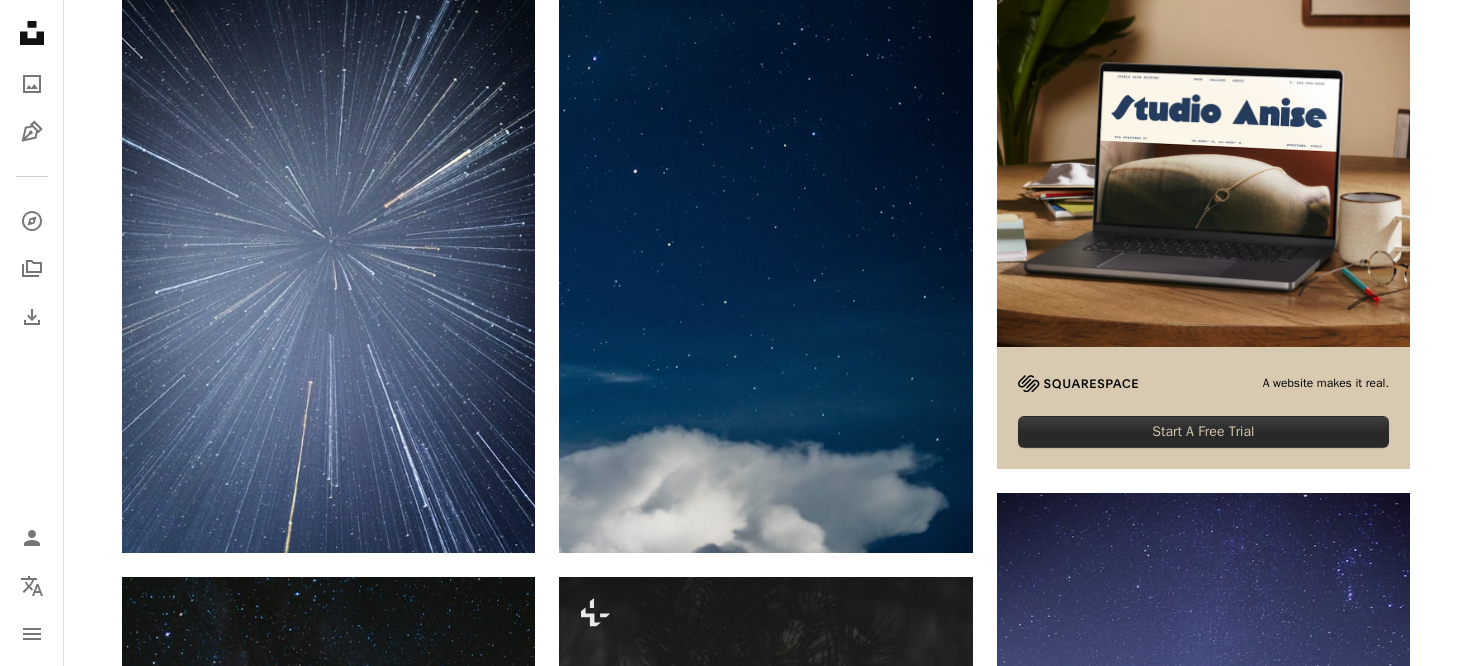 scroll, scrollTop: 594, scrollLeft: 0, axis: vertical 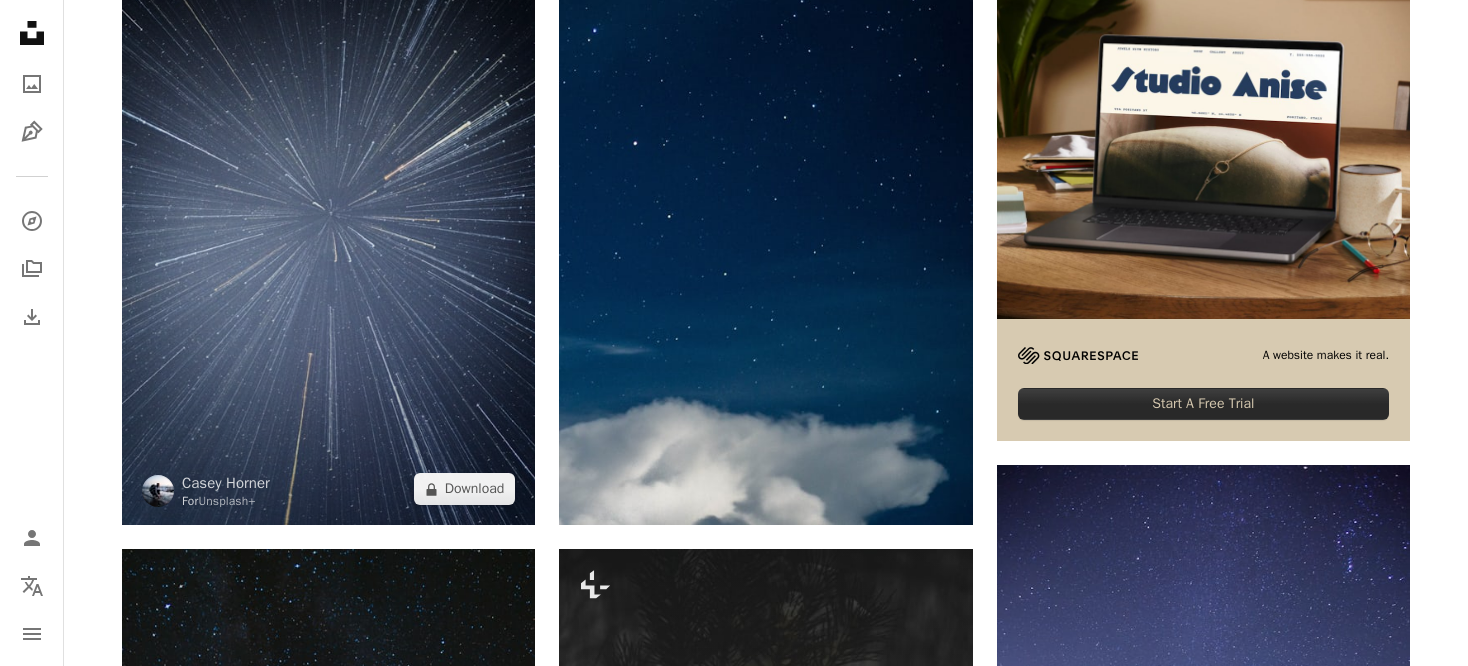 click at bounding box center (328, 215) 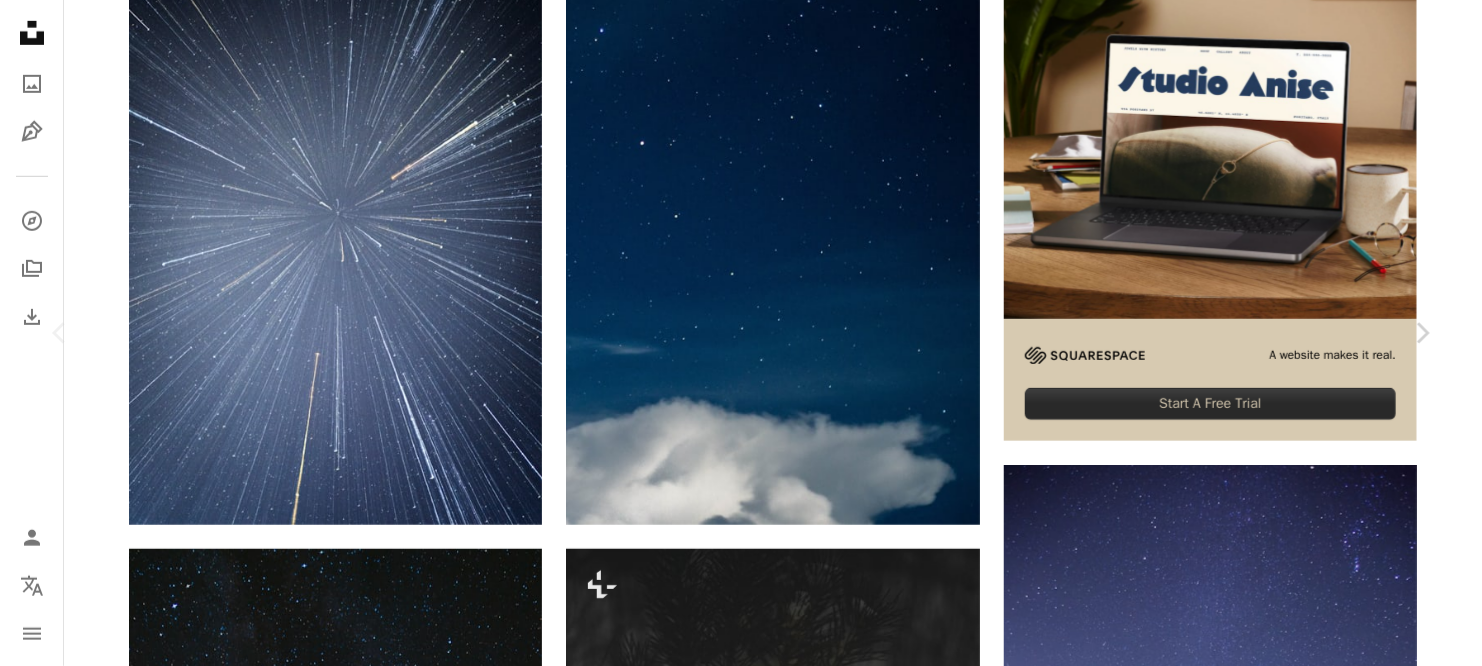 click on "An X shape Chevron left Chevron right [FIRST] [LAST] For Unsplash+ A heart A plus sign A lock Download Zoom in Featured in Photos , Cool Tones A forward-right arrow Share More Actions A map marker [PLACE] Calendar outlined Published on [MONTH] [DAY], [YEAR] Safety Licensed under the Unsplash+ License night sky night universe stars screensaver starry sky wallpapers backgrounds starry night shooting star stars black astrophotography stars in the sky creation space stars effect meteor screen saver cool photo starburst Free images From this series Chevron right Plus sign for Unsplash+ Plus sign for Unsplash+ Plus sign for Unsplash+ Plus sign for Unsplash+ Plus sign for Unsplash+ Plus sign for Unsplash+ Plus sign for Unsplash+ Plus sign for Unsplash+ Plus sign for Unsplash+ Plus sign for Unsplash+ Related images Plus sign for Unsplash+ A heart A plus sign [FIRST] For Unsplash+ A lock Download Plus sign for Unsplash+ A heart A plus sign Unsplash+ Community For Unsplash+ A lock Download Plus sign for Unsplash+ A heart" at bounding box center (741, 5232) 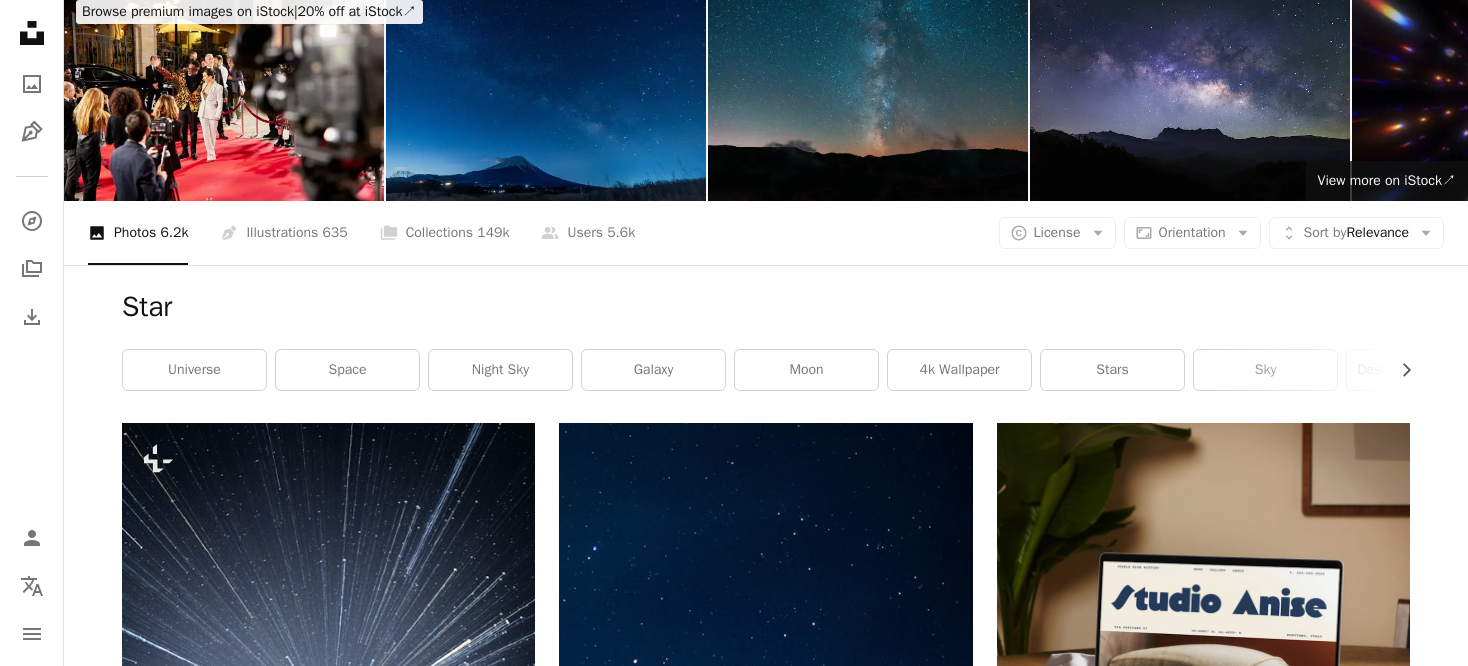 scroll, scrollTop: 0, scrollLeft: 0, axis: both 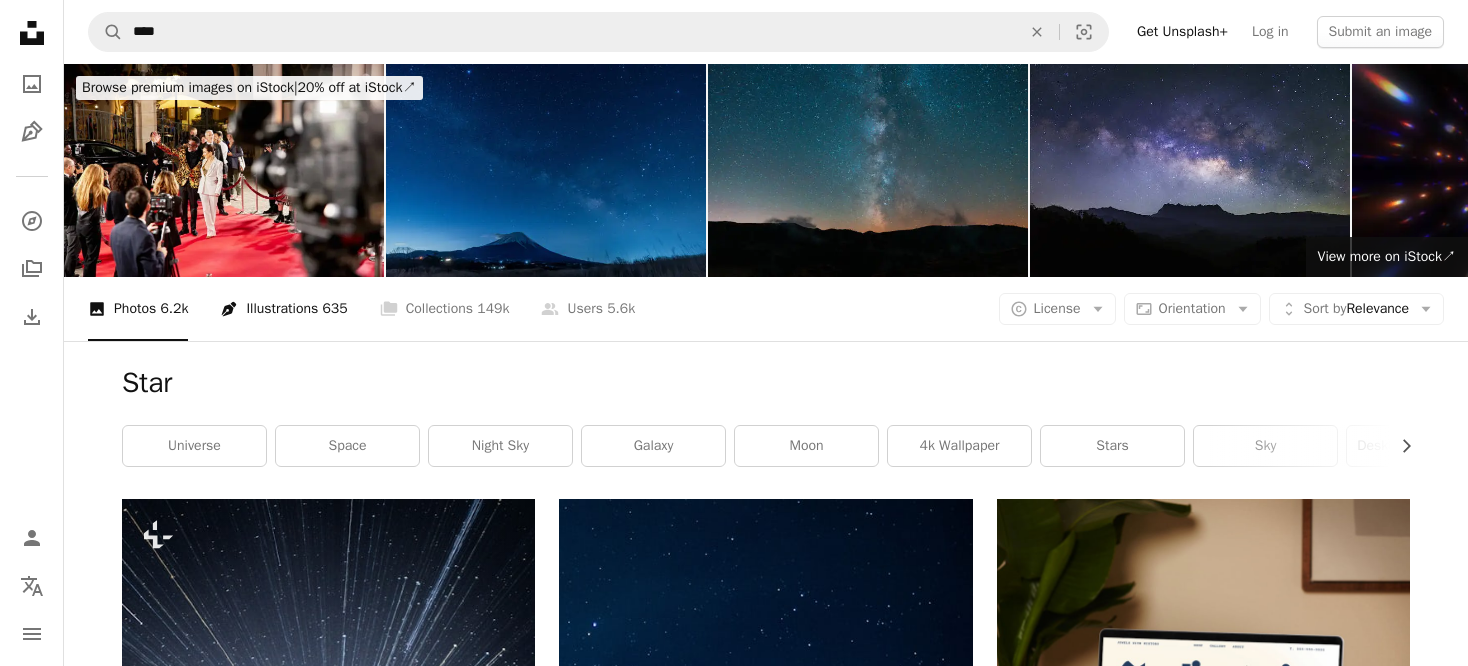 click on "Pen Tool Illustrations 635" at bounding box center (283, 309) 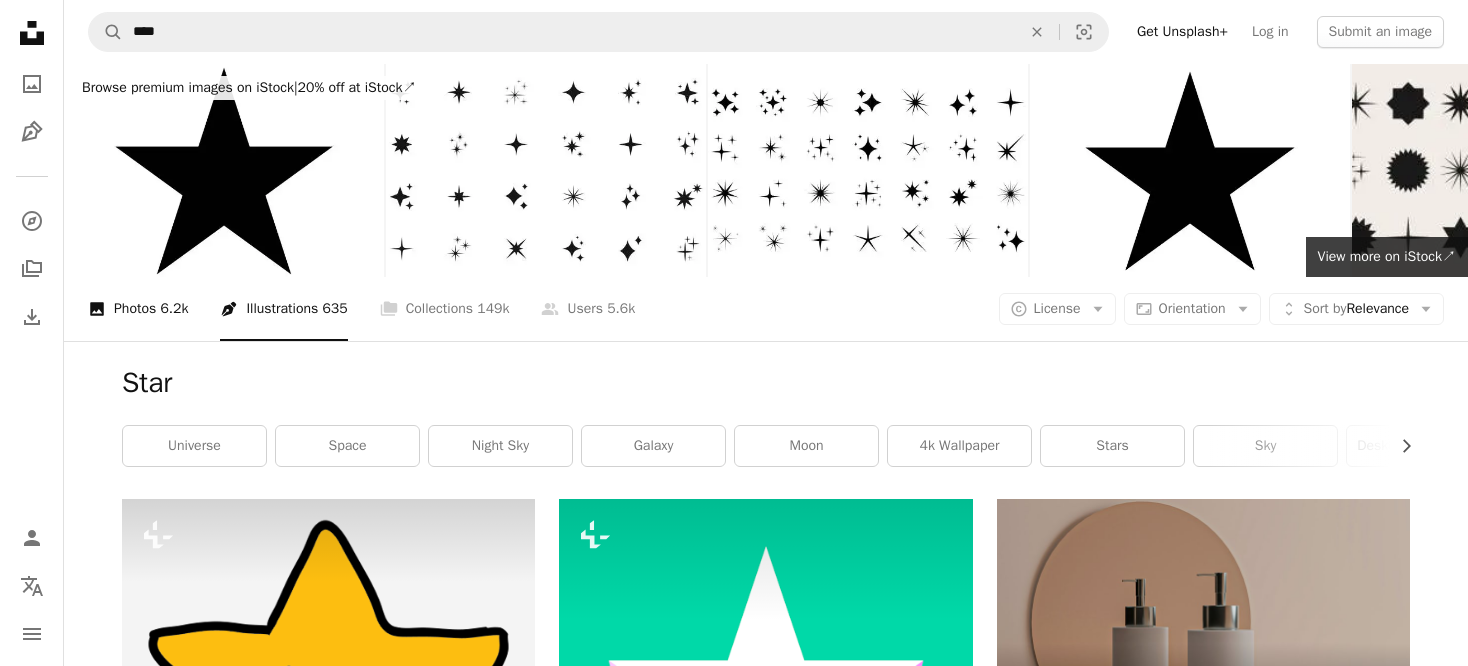 click on "6.2k" at bounding box center (174, 309) 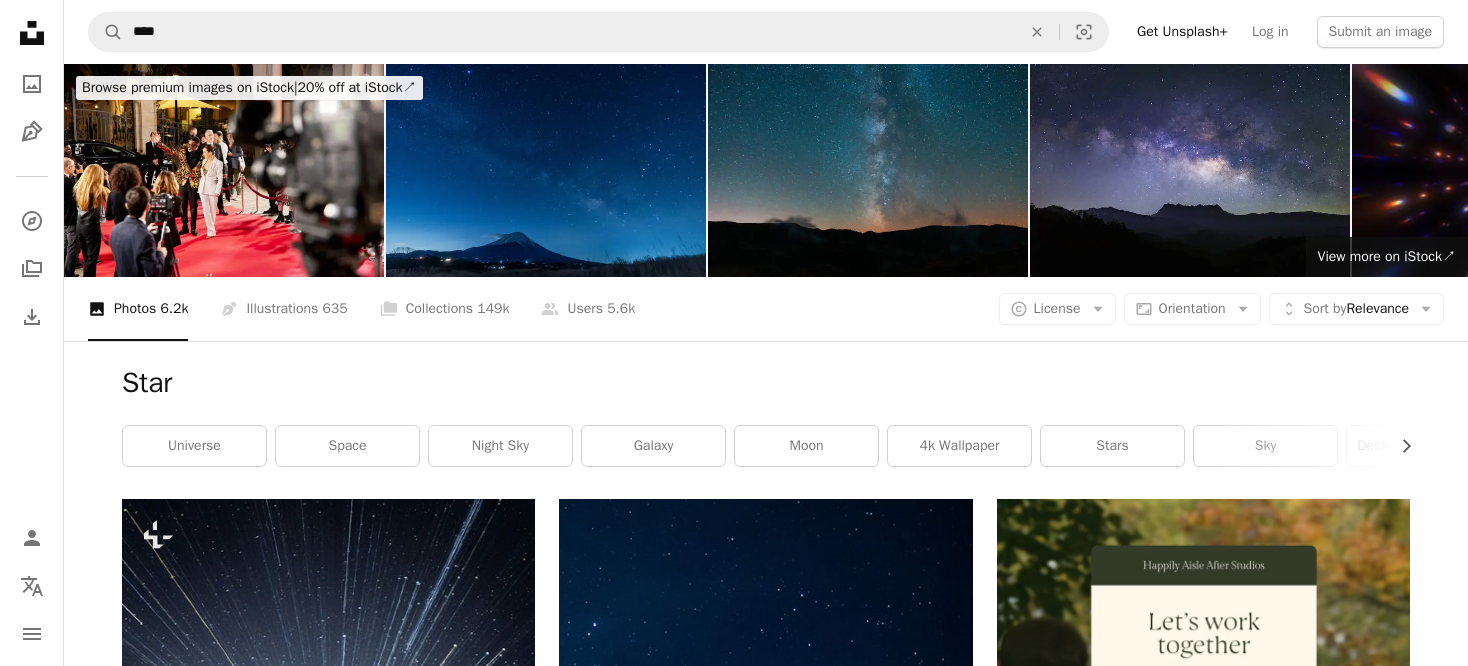 click on "A photo Photos 6.2k" at bounding box center (138, 309) 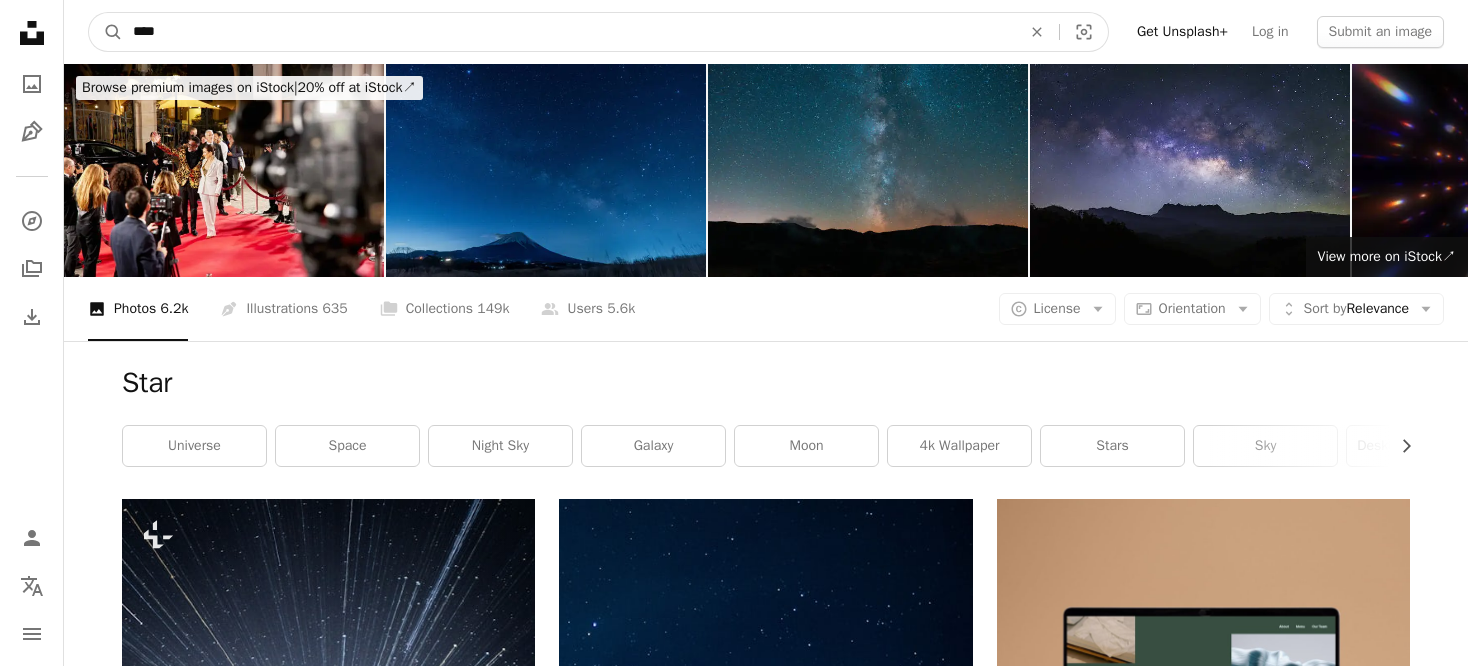 click on "****" at bounding box center (569, 32) 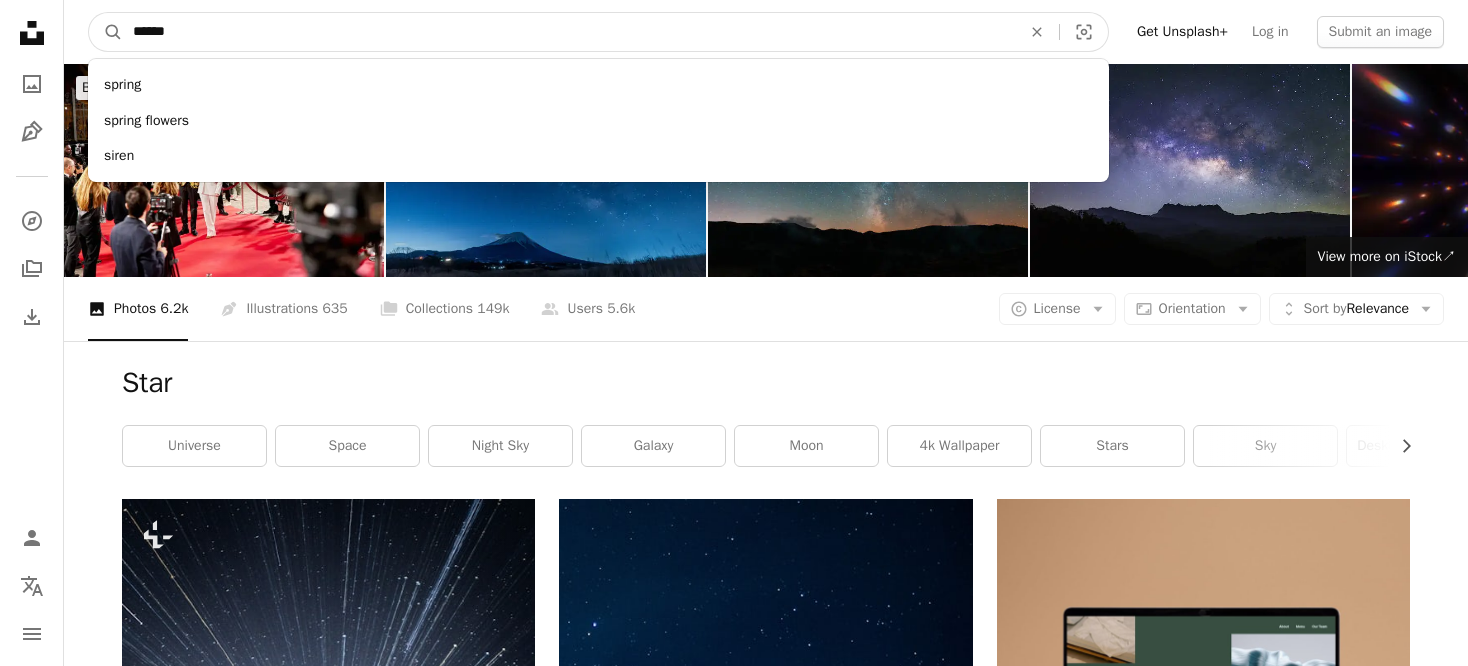 type on "******" 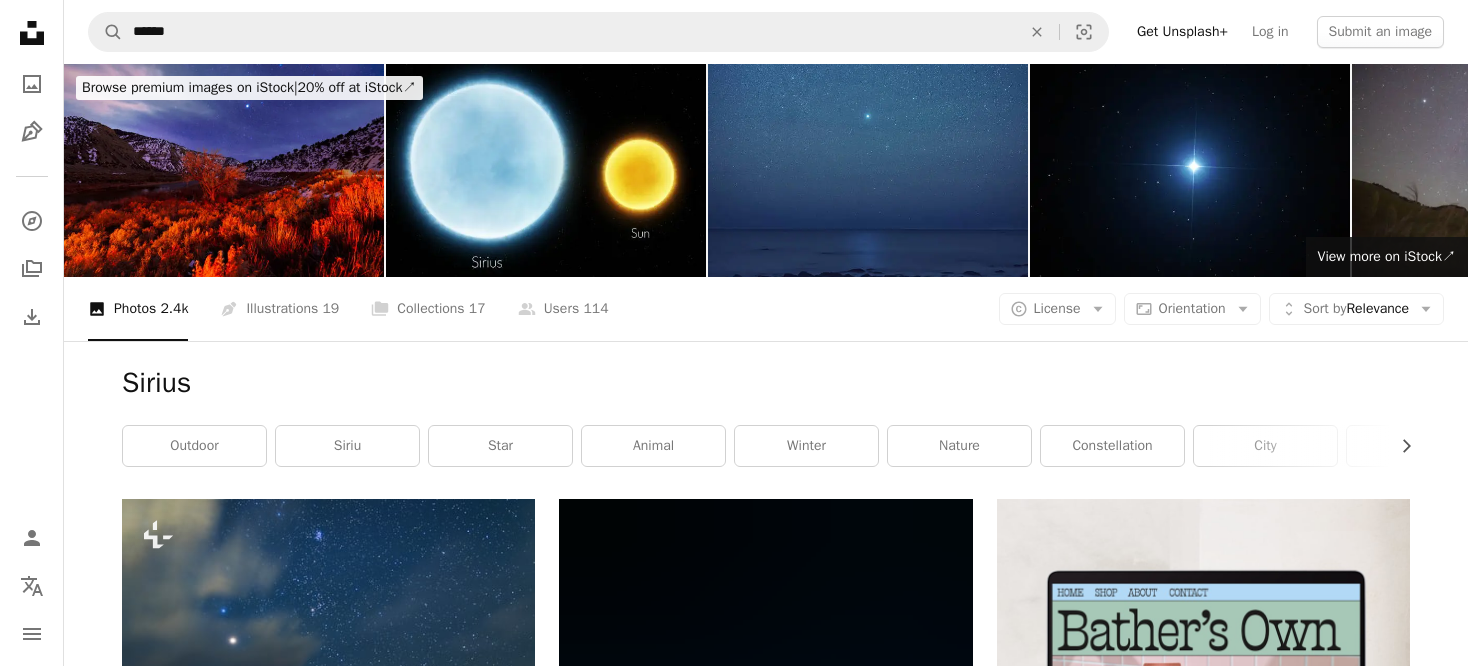 scroll, scrollTop: 0, scrollLeft: 0, axis: both 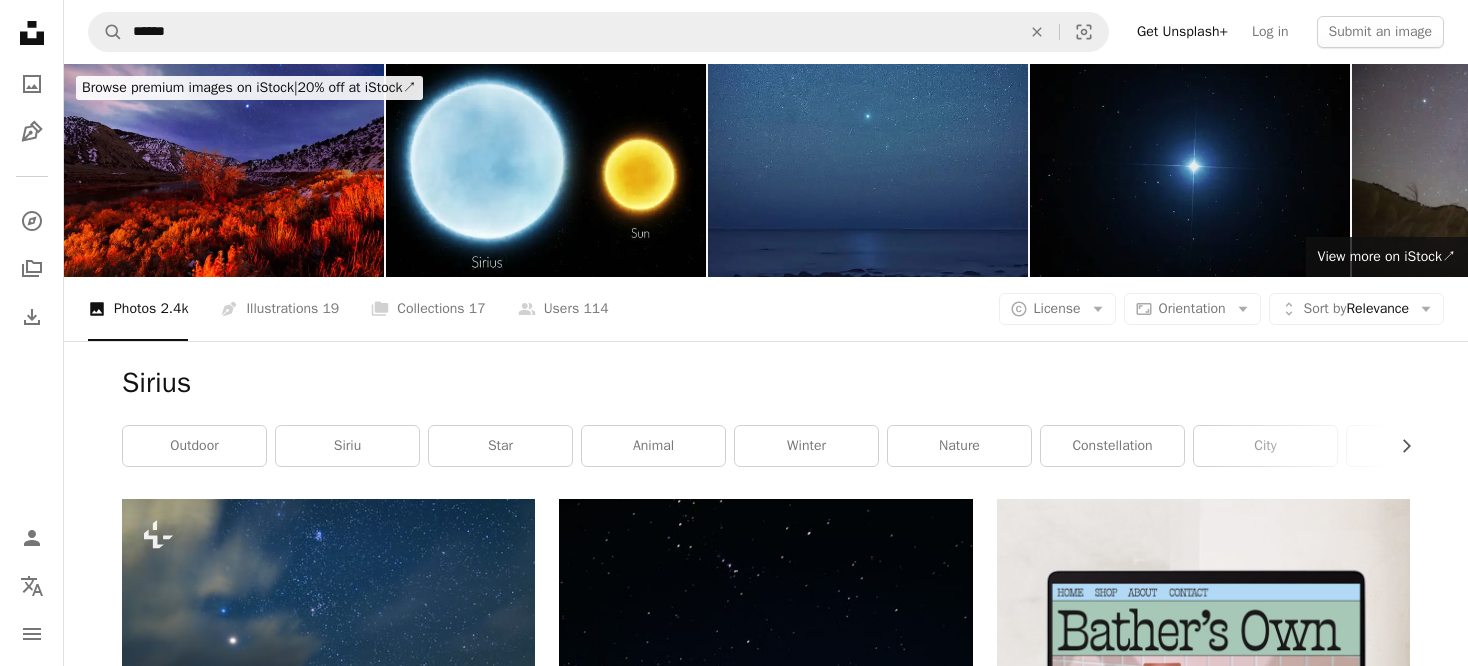 click at bounding box center (1190, 170) 